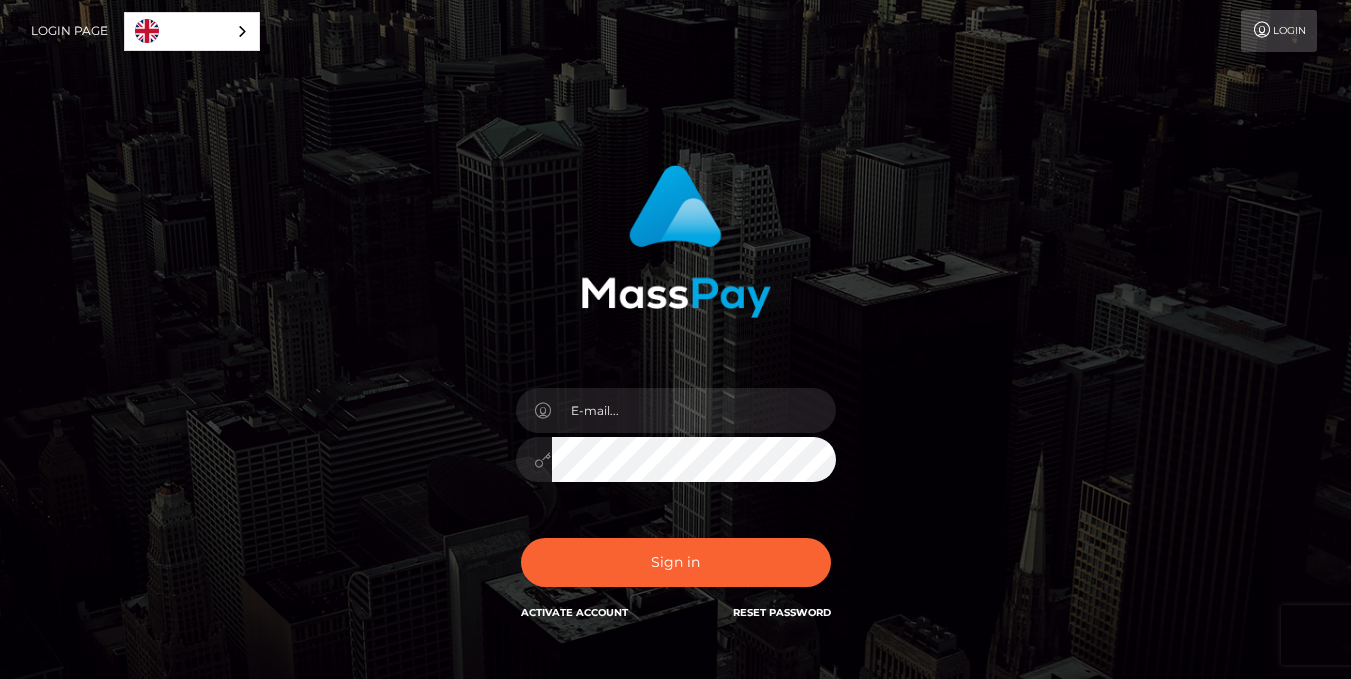scroll, scrollTop: 0, scrollLeft: 0, axis: both 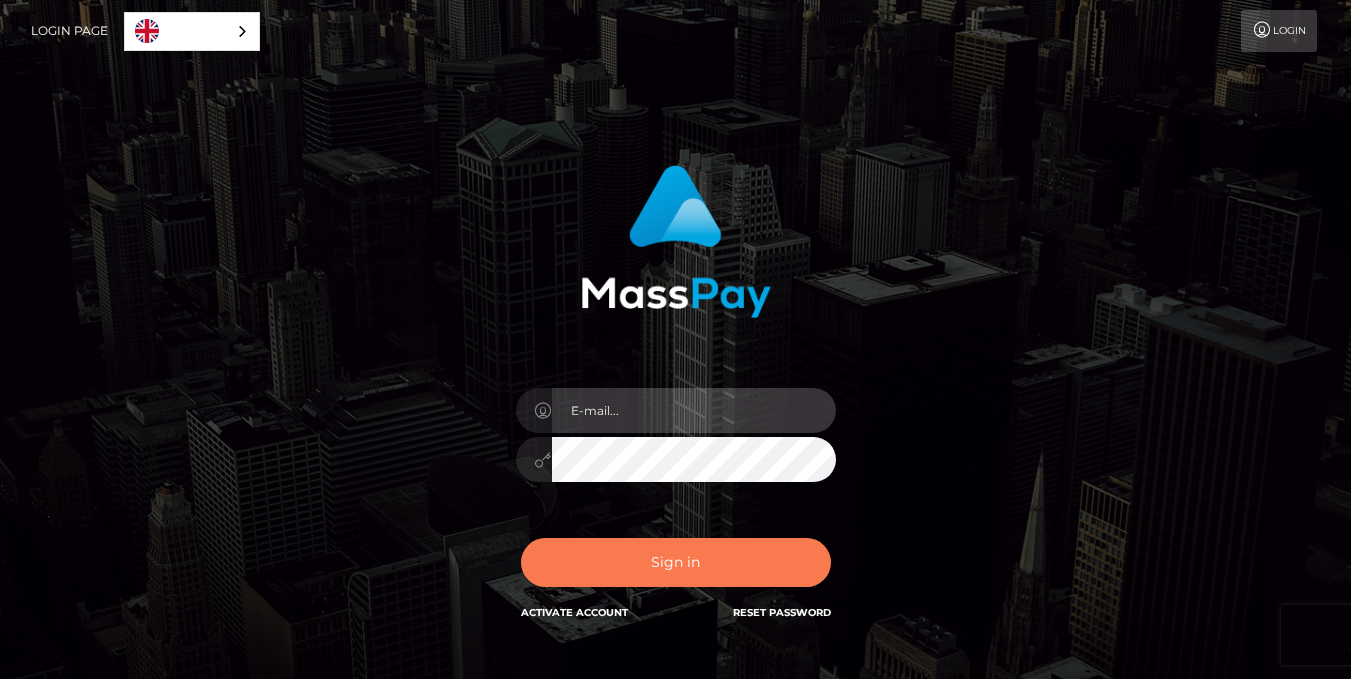 type on "kemired68@gmail.com" 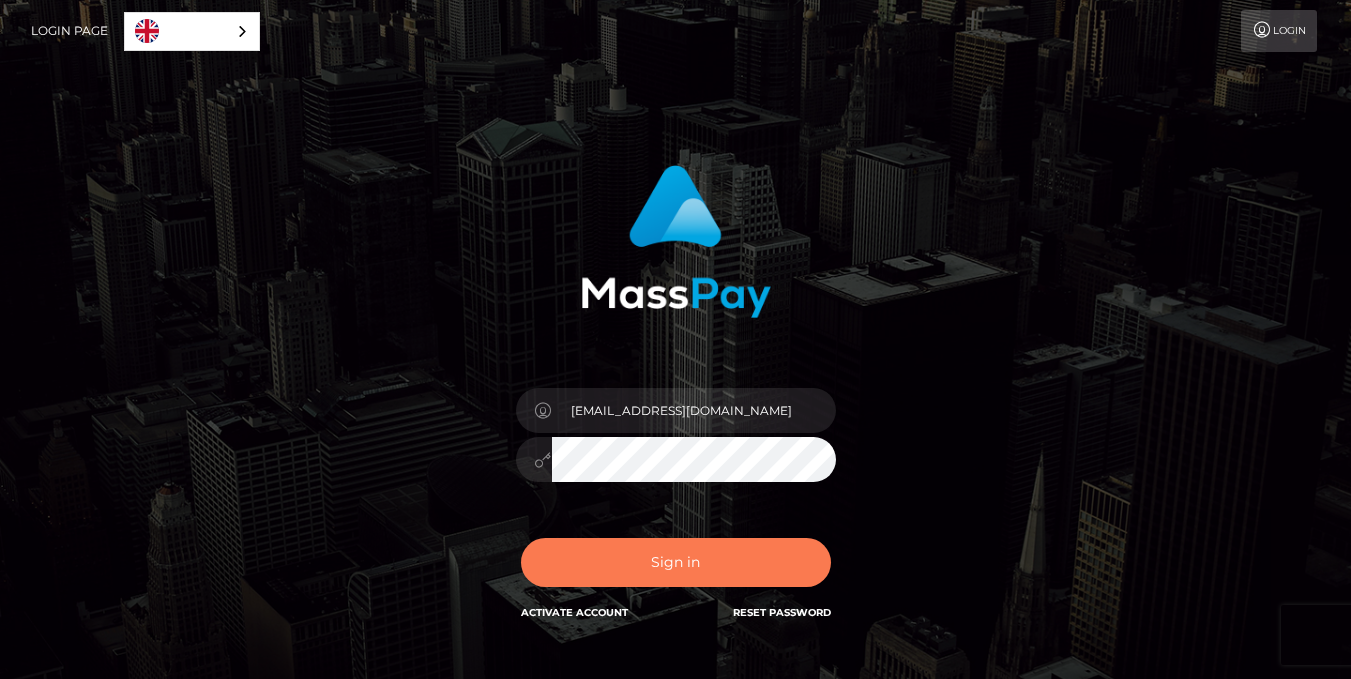 click on "Sign in" at bounding box center (676, 562) 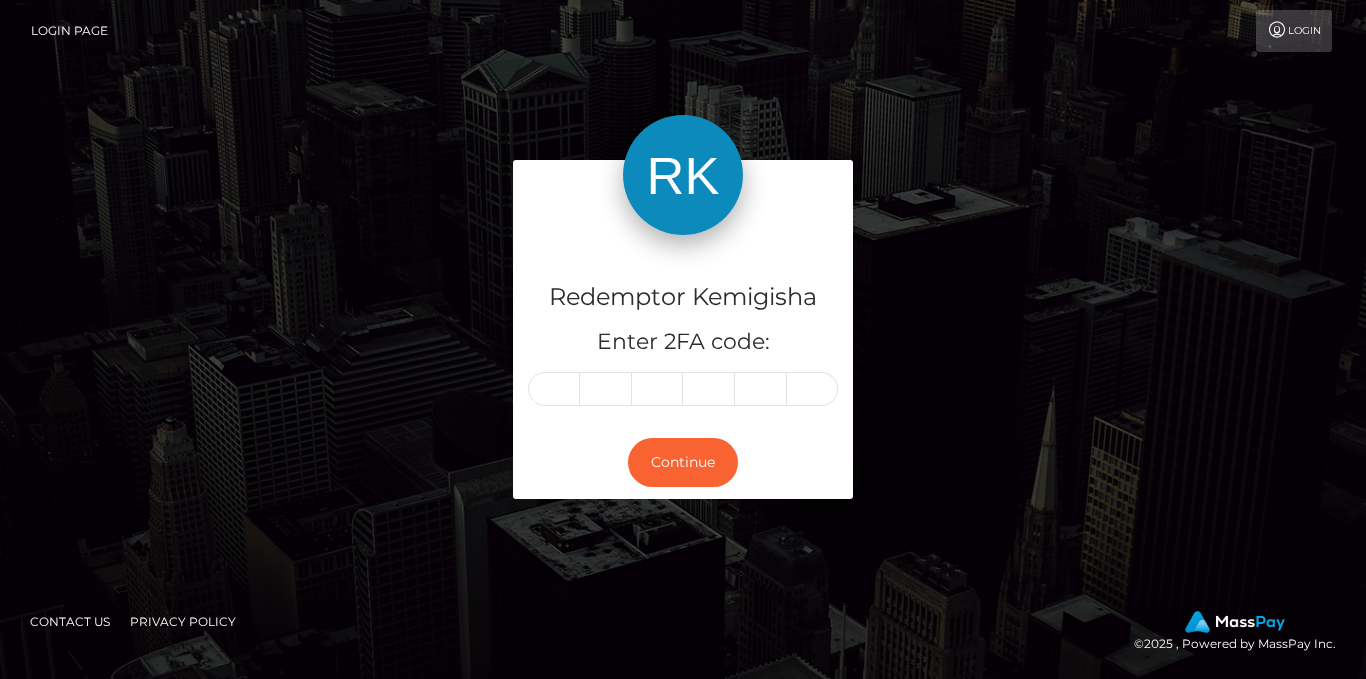 scroll, scrollTop: 0, scrollLeft: 0, axis: both 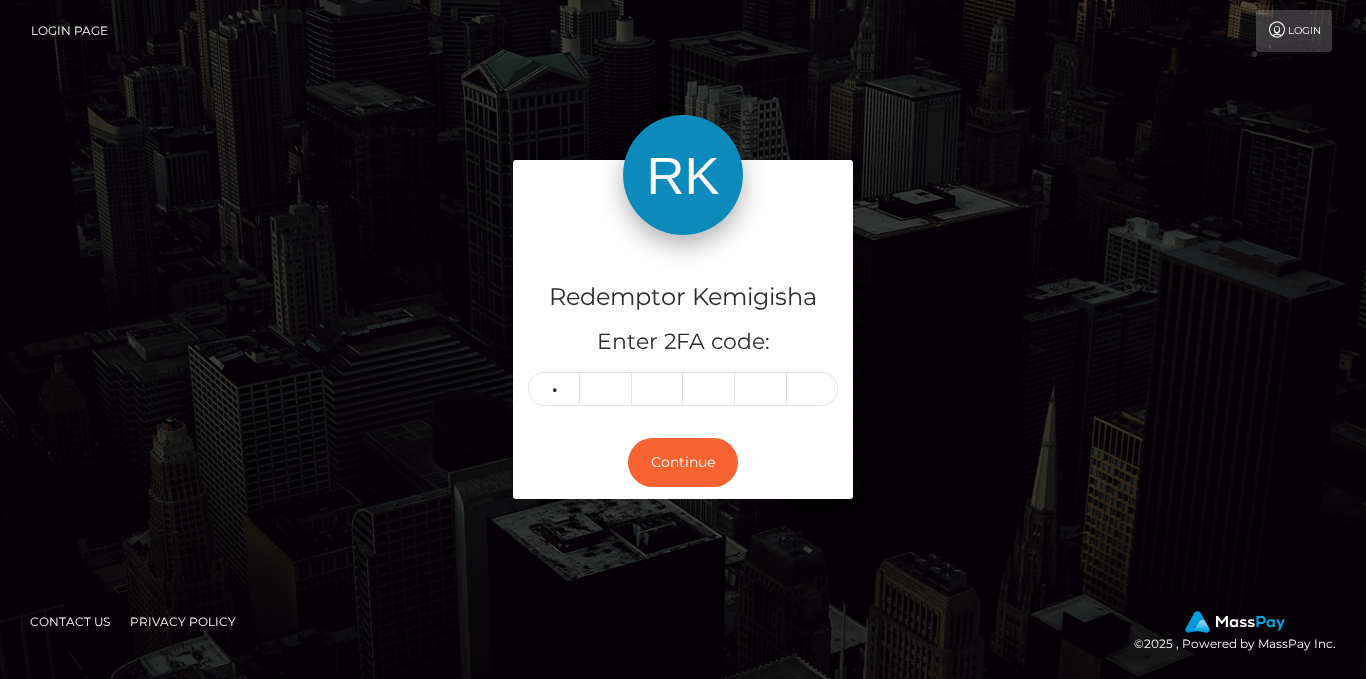 type on "4" 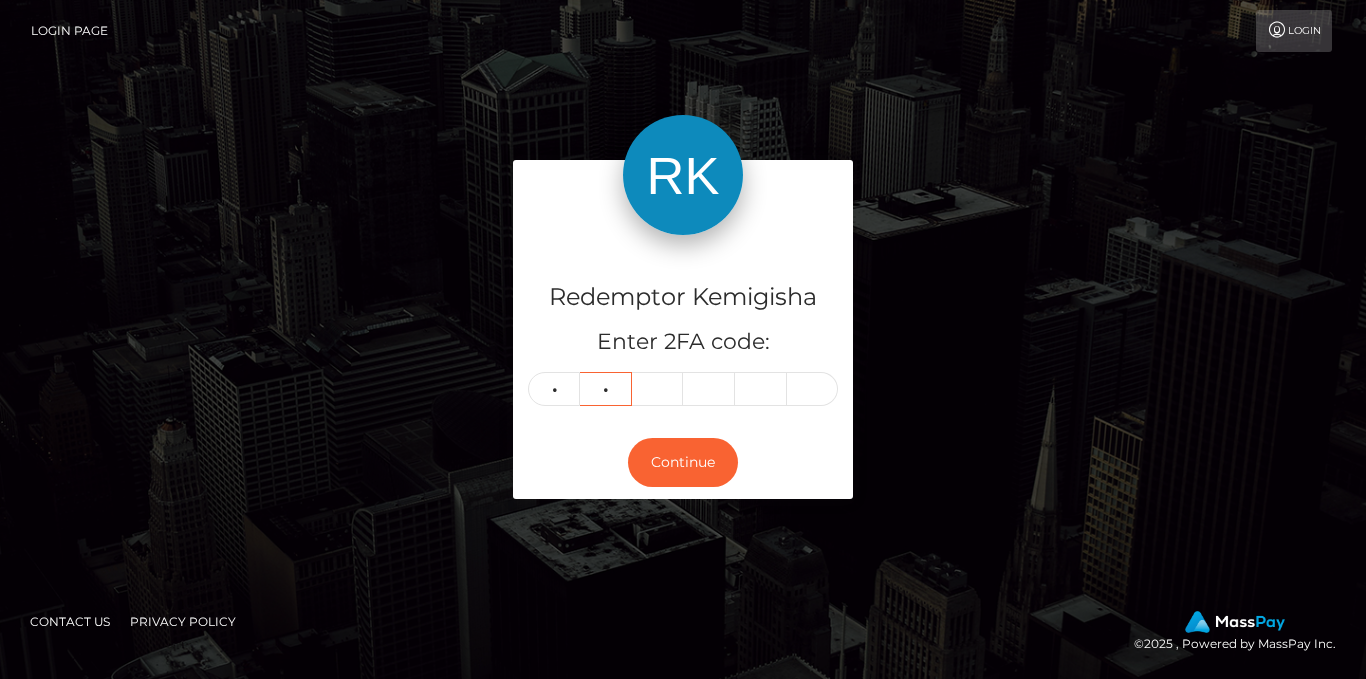 type on "9" 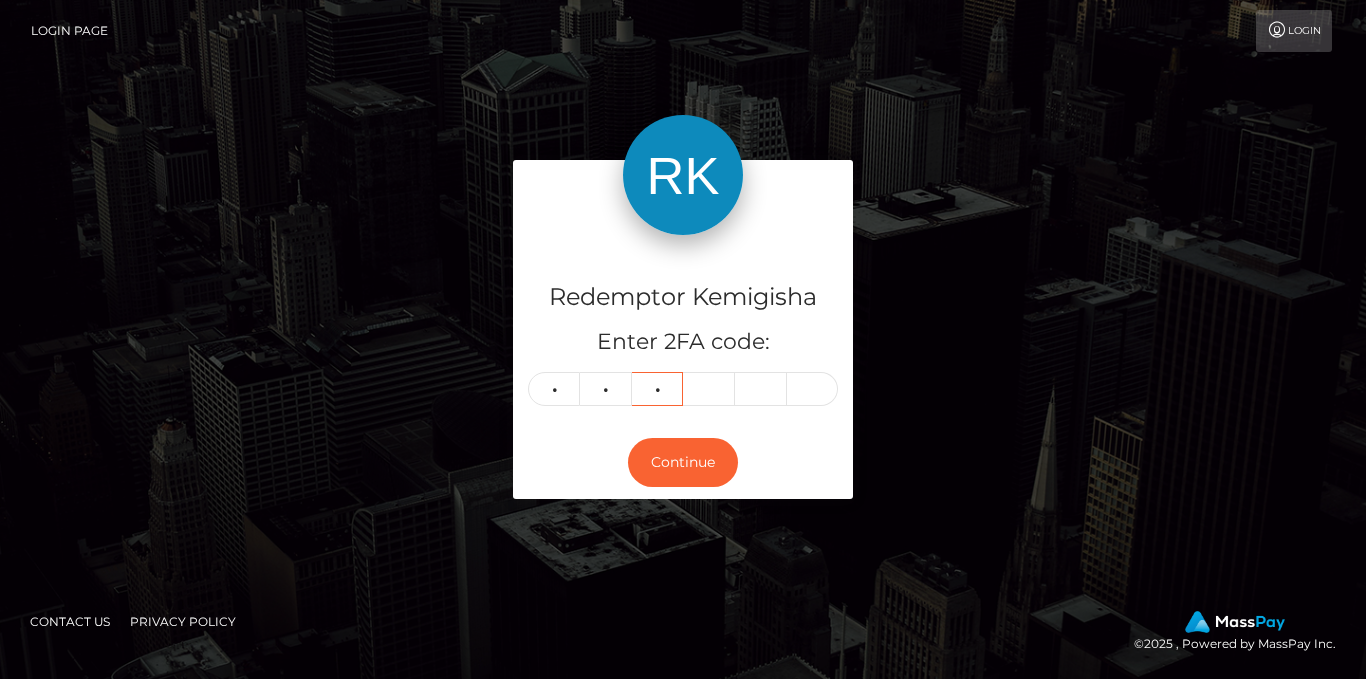 type on "5" 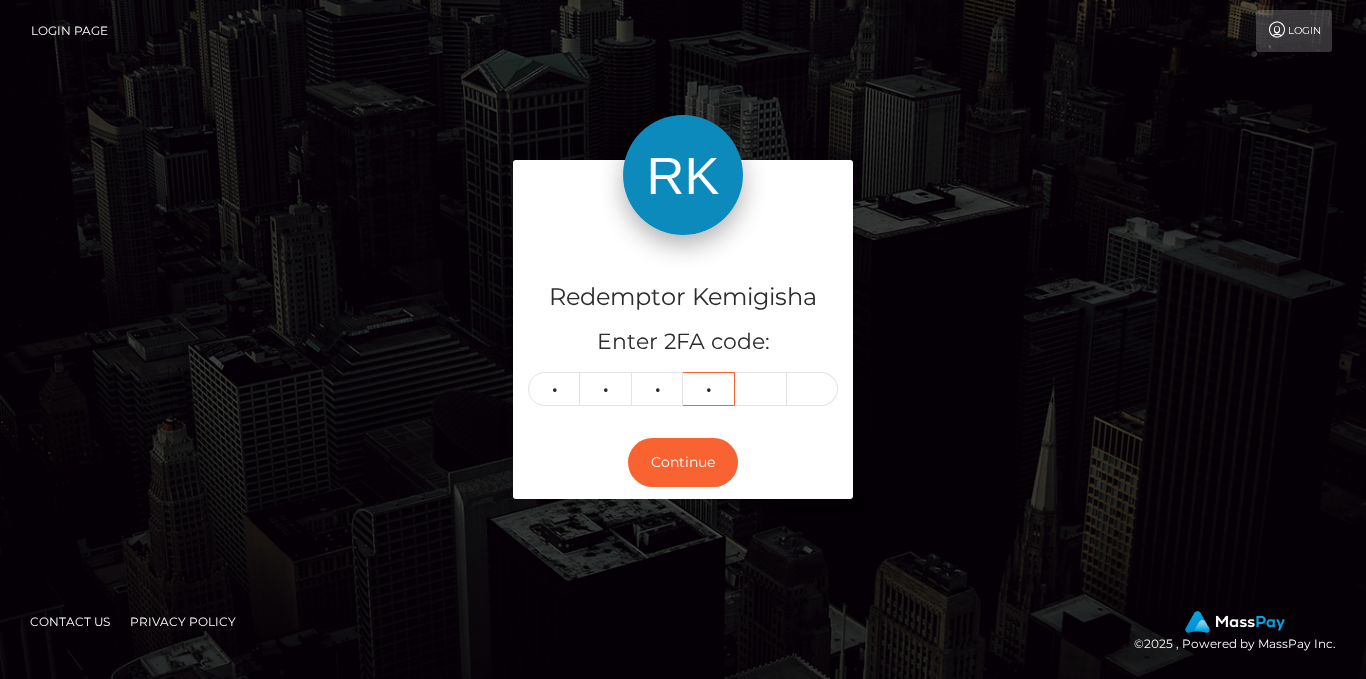 type on "0" 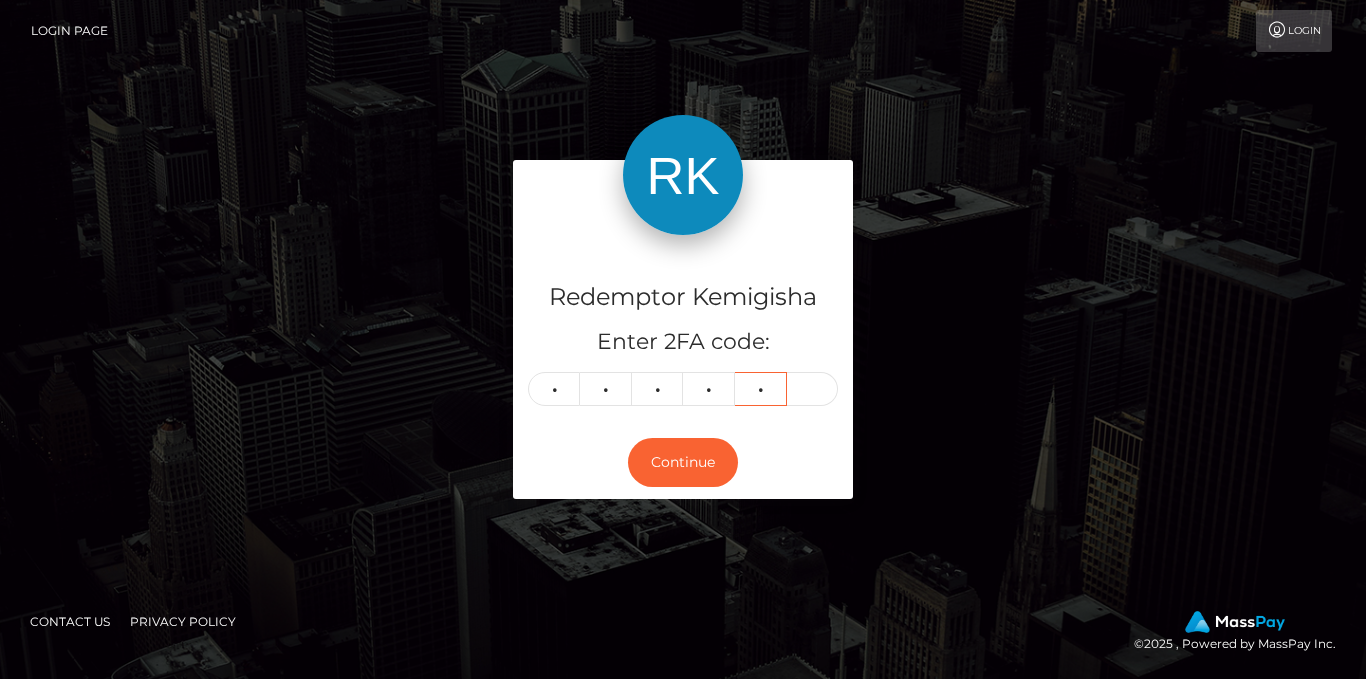 type on "3" 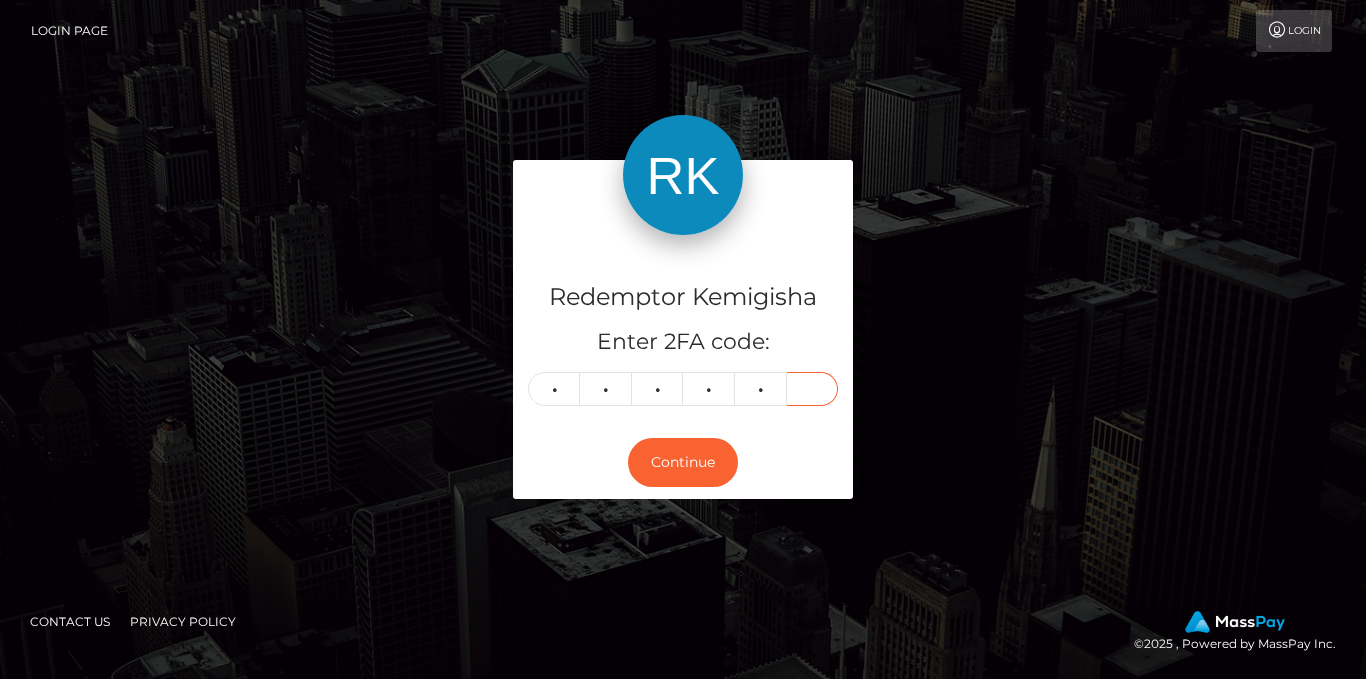 type on "2" 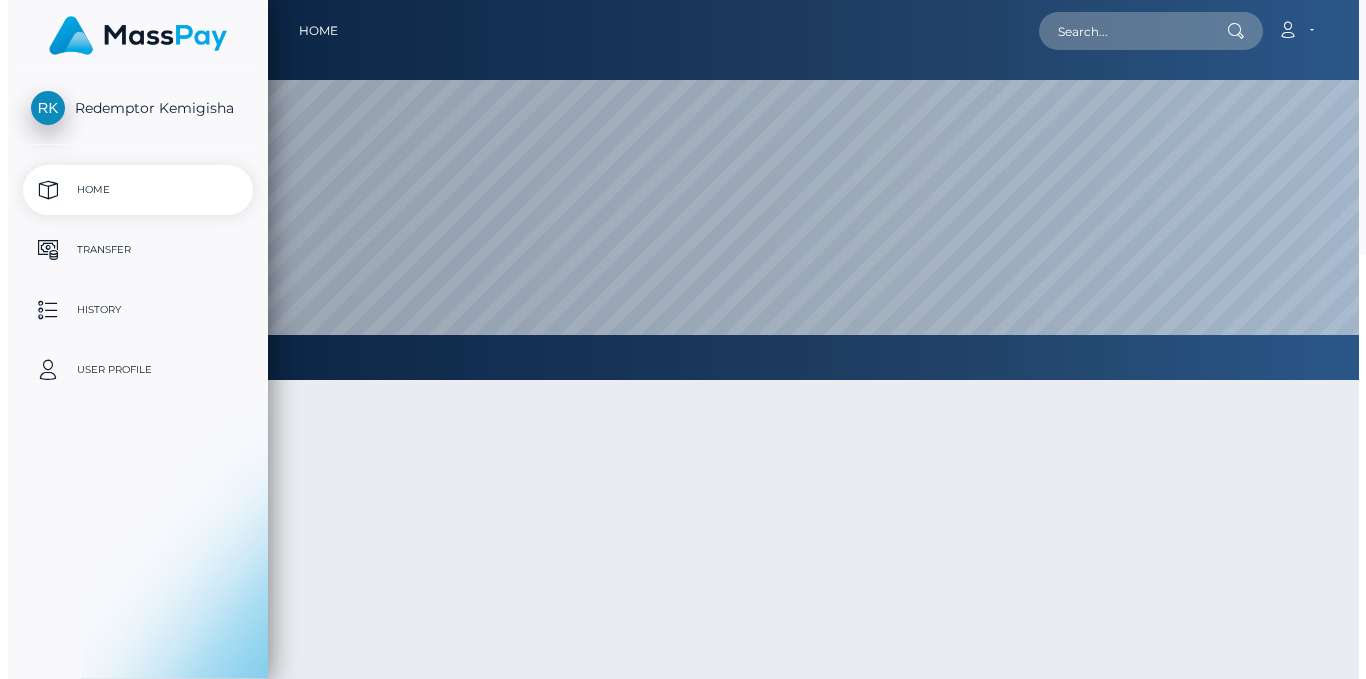 scroll, scrollTop: 0, scrollLeft: 0, axis: both 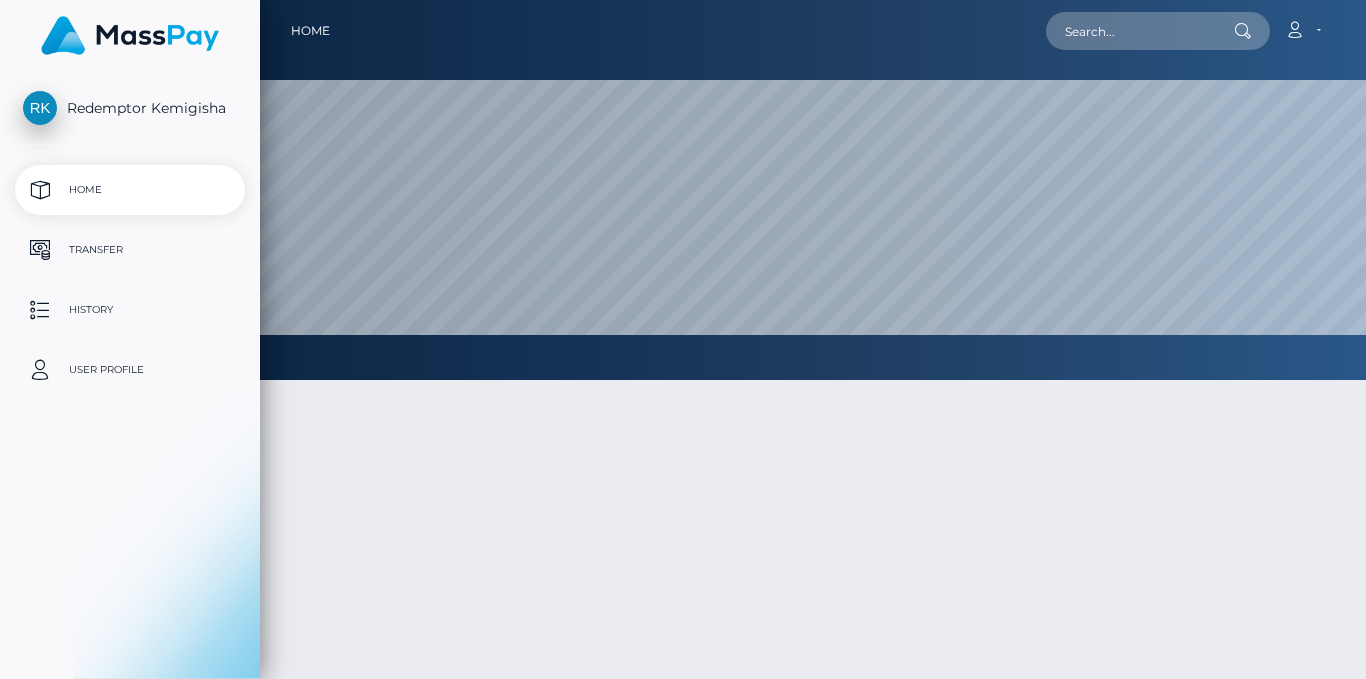select 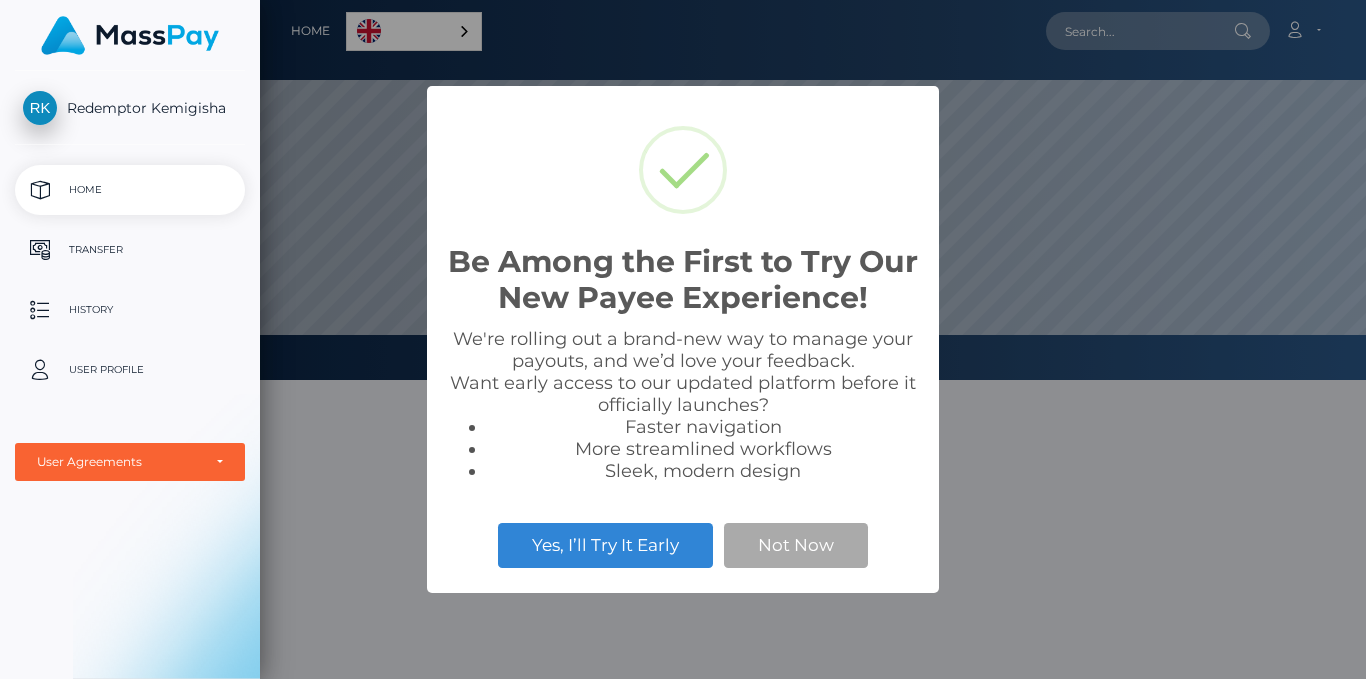 scroll, scrollTop: 999620, scrollLeft: 998894, axis: both 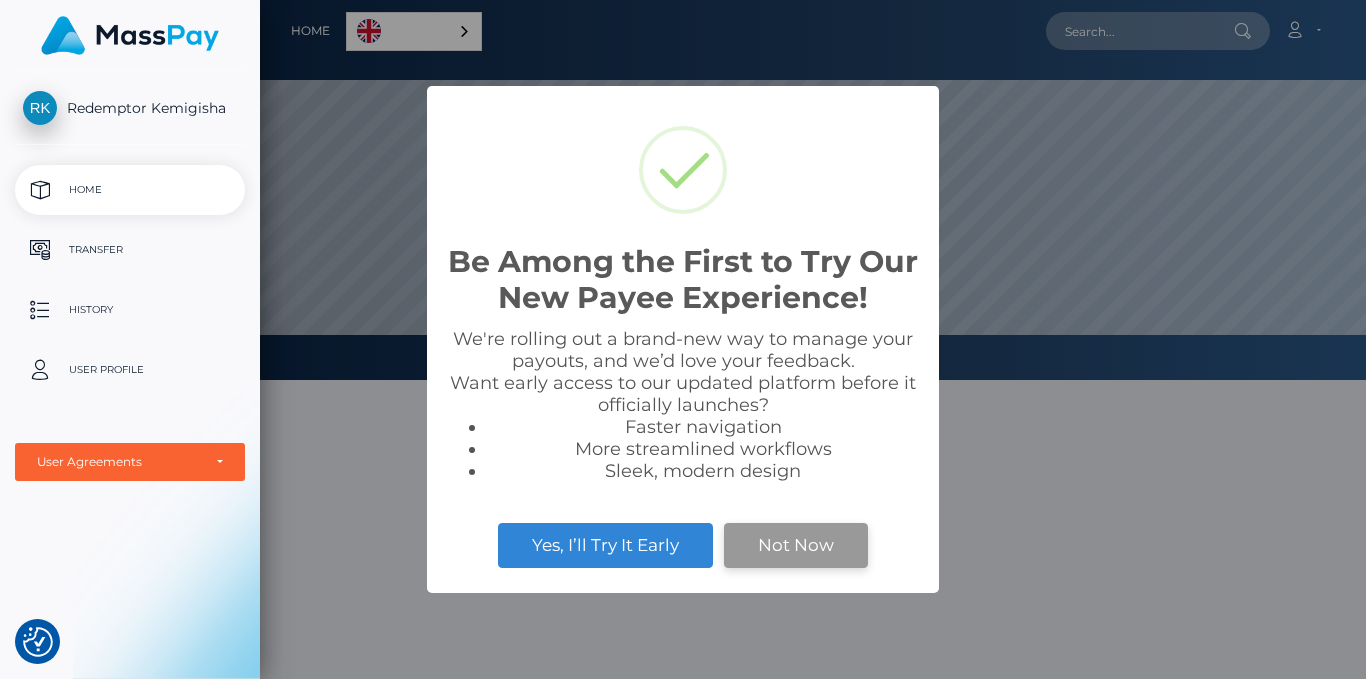 click on "Not Now" at bounding box center (796, 545) 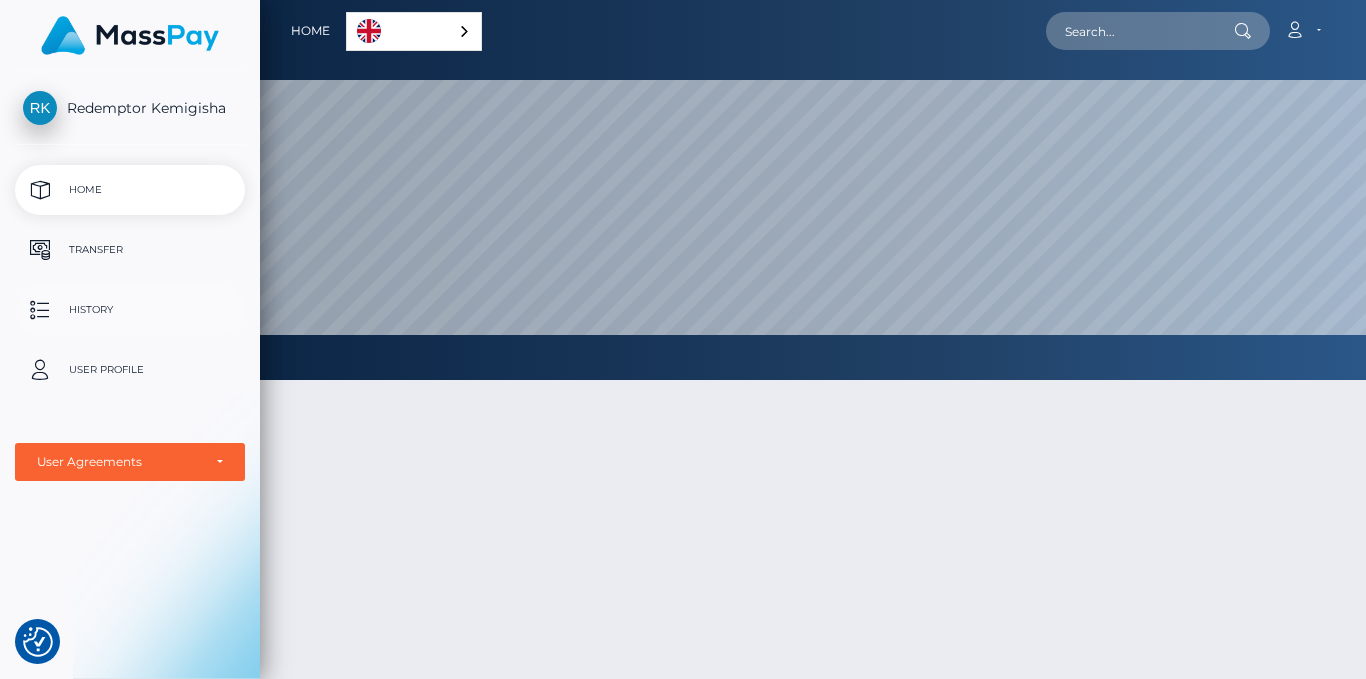click on "History" at bounding box center (130, 310) 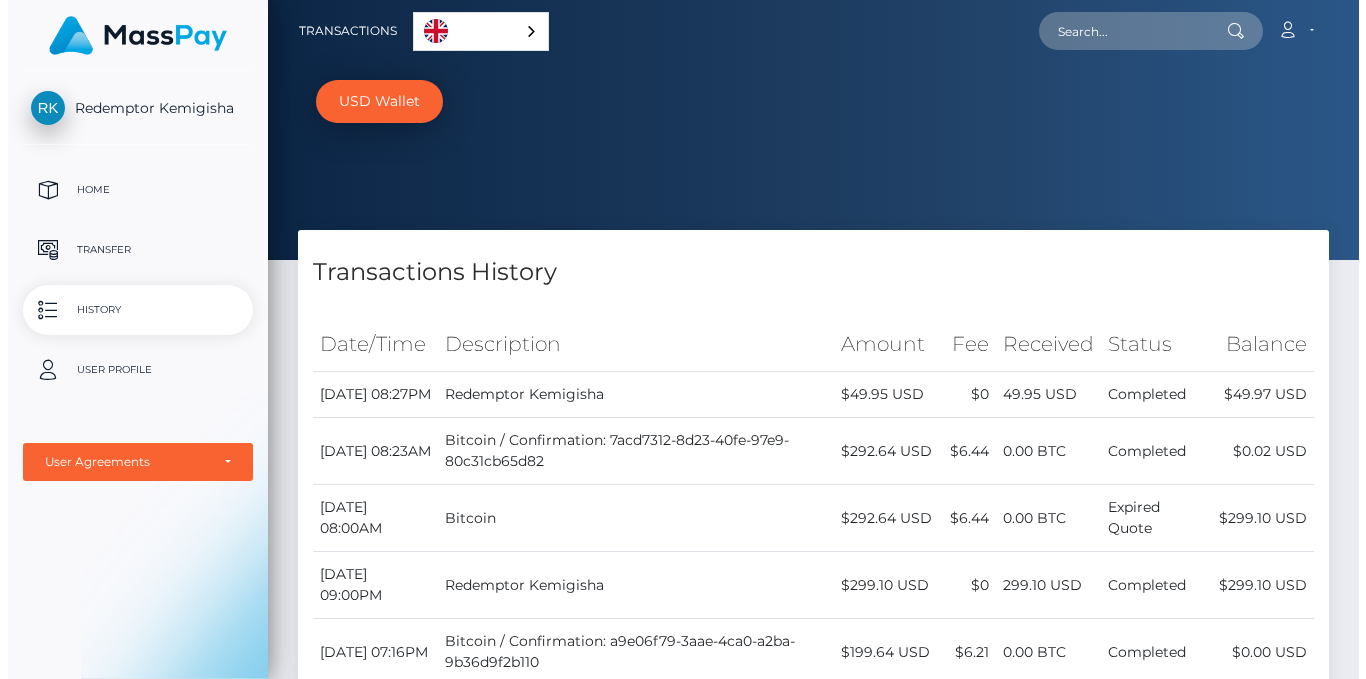 scroll, scrollTop: 0, scrollLeft: 0, axis: both 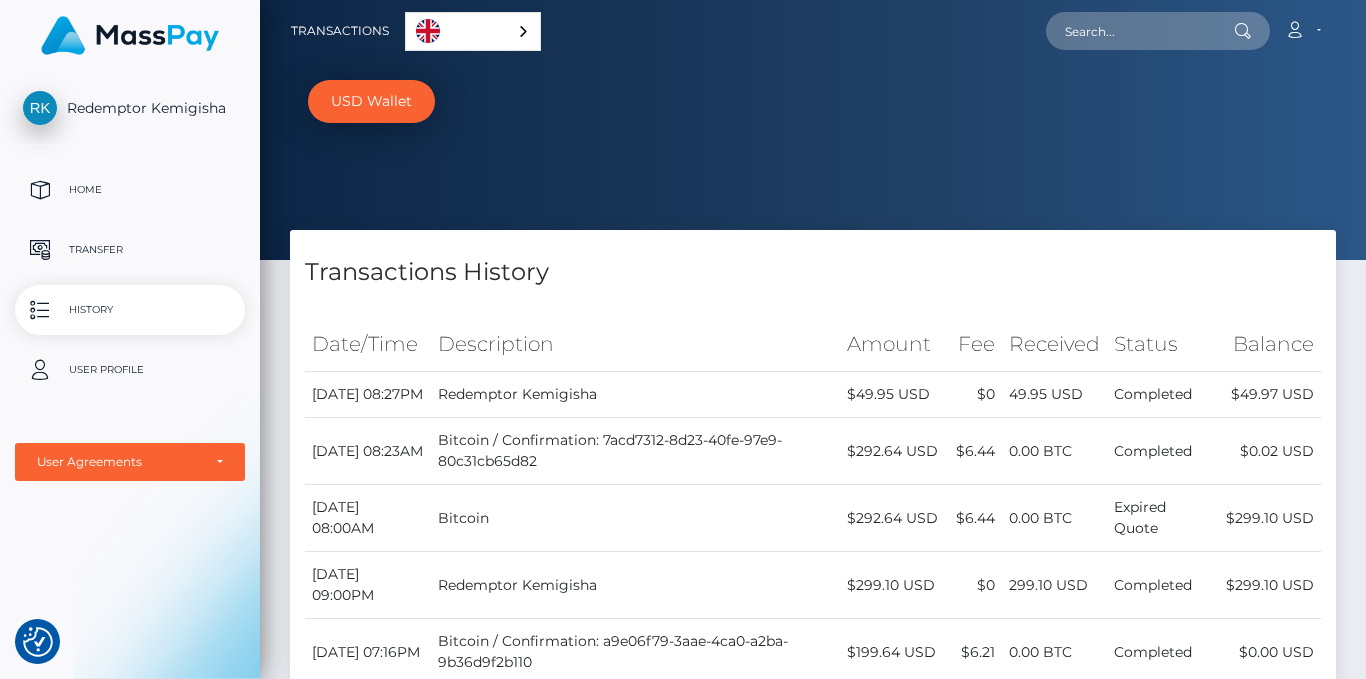 click on "Transfer" at bounding box center [130, 250] 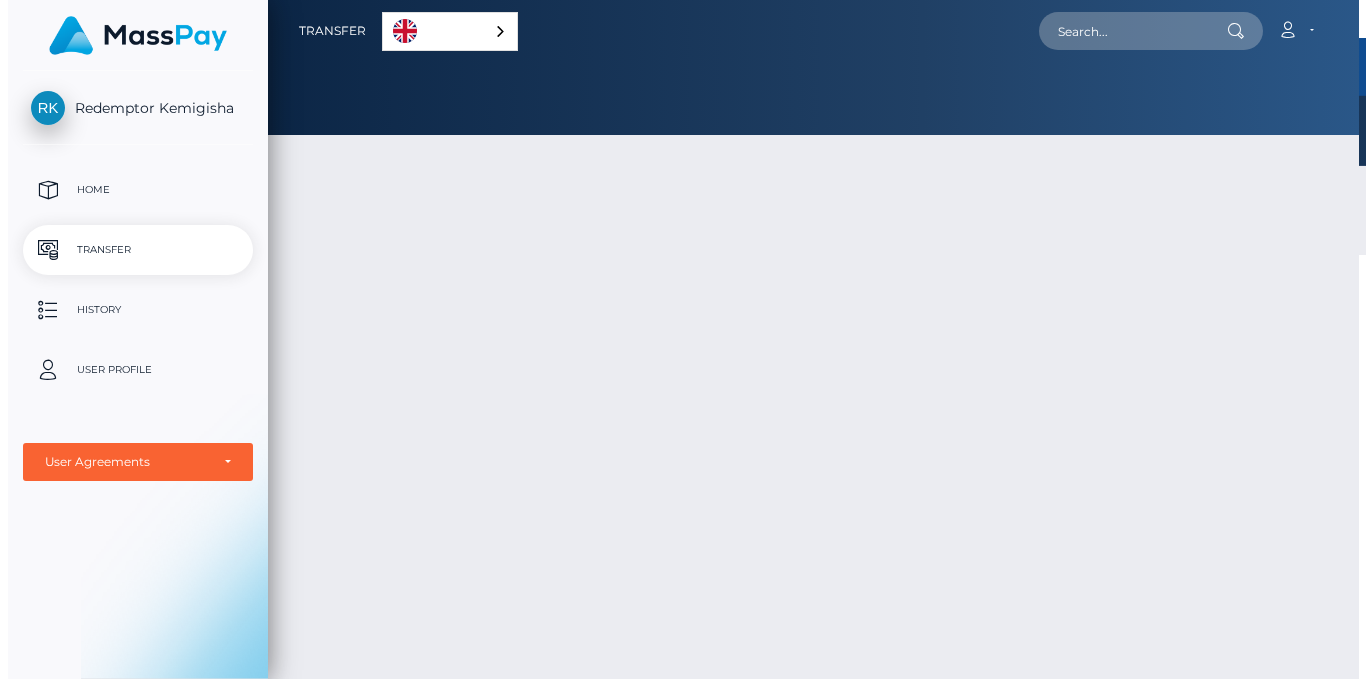 scroll, scrollTop: 0, scrollLeft: 0, axis: both 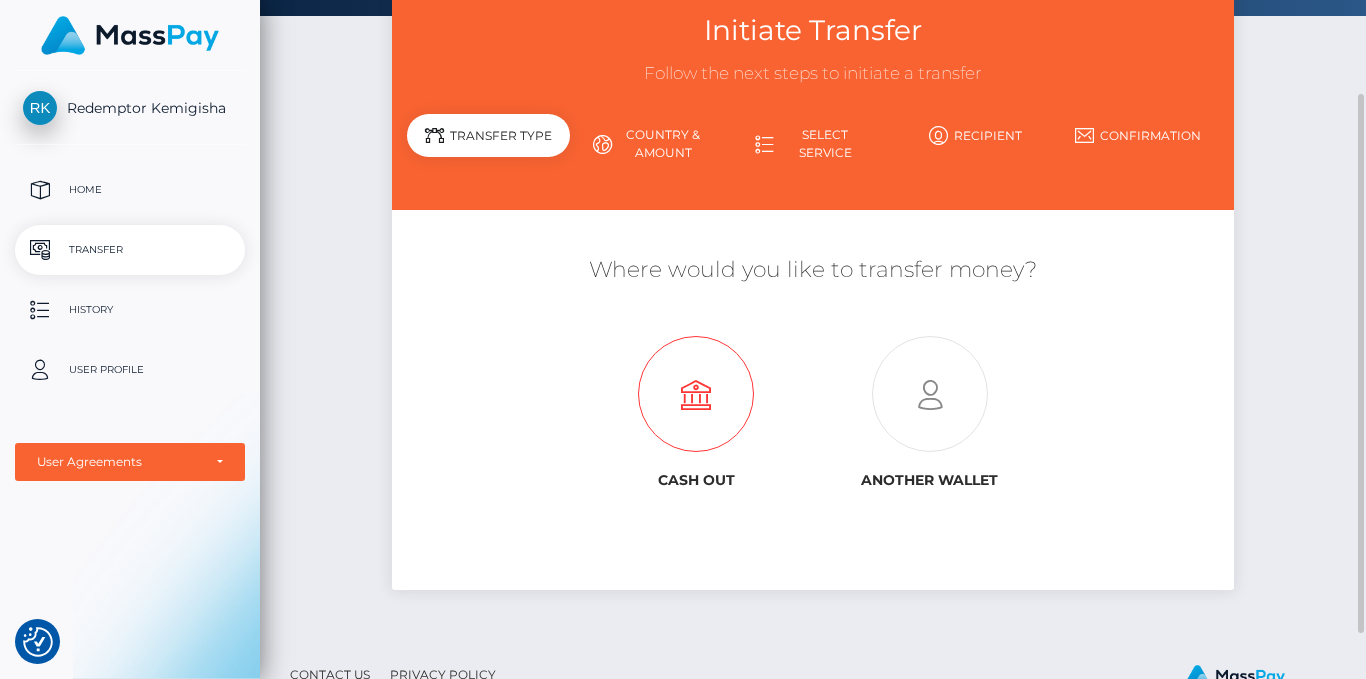 click at bounding box center [696, 395] 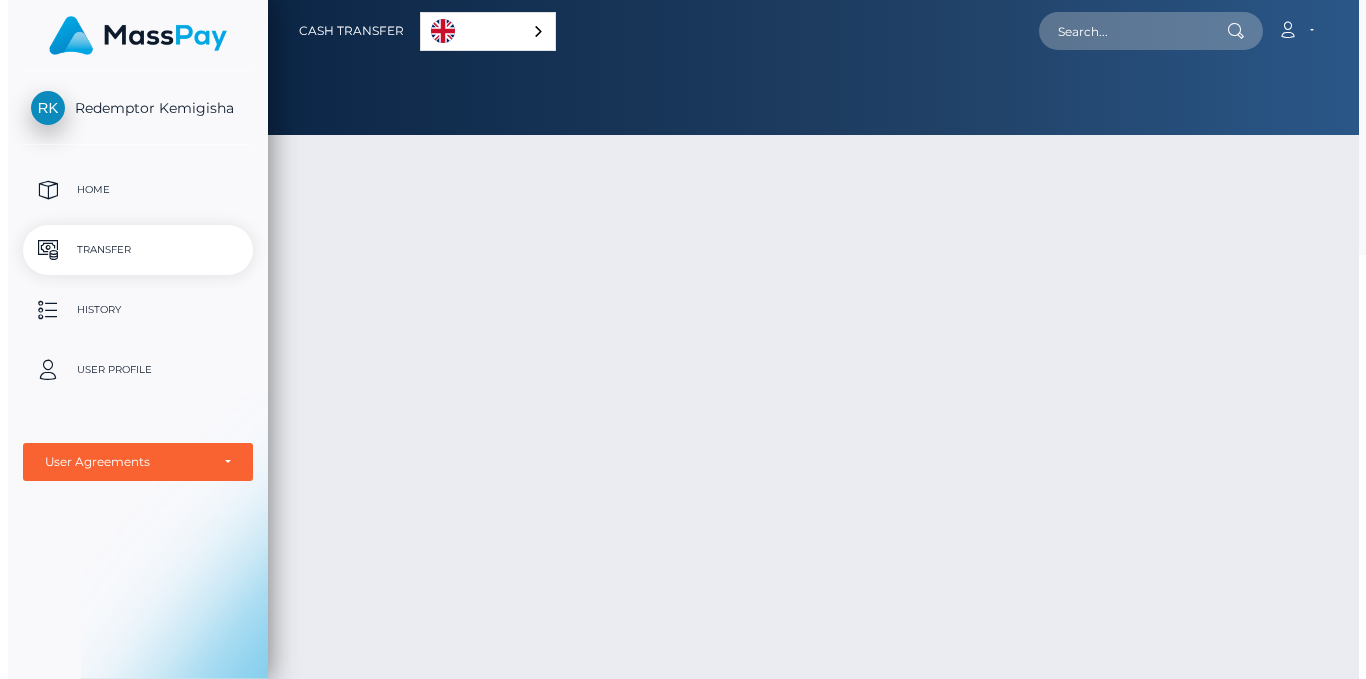 scroll, scrollTop: 0, scrollLeft: 0, axis: both 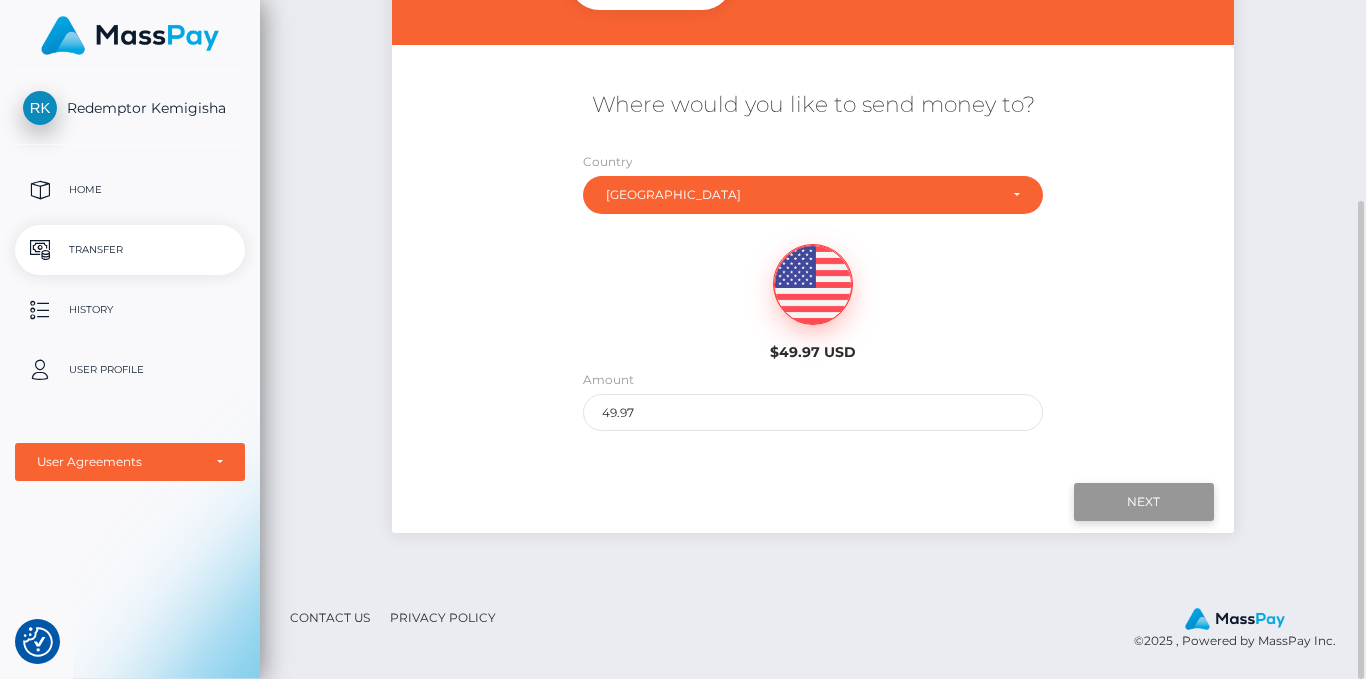 click on "Next" at bounding box center [1144, 502] 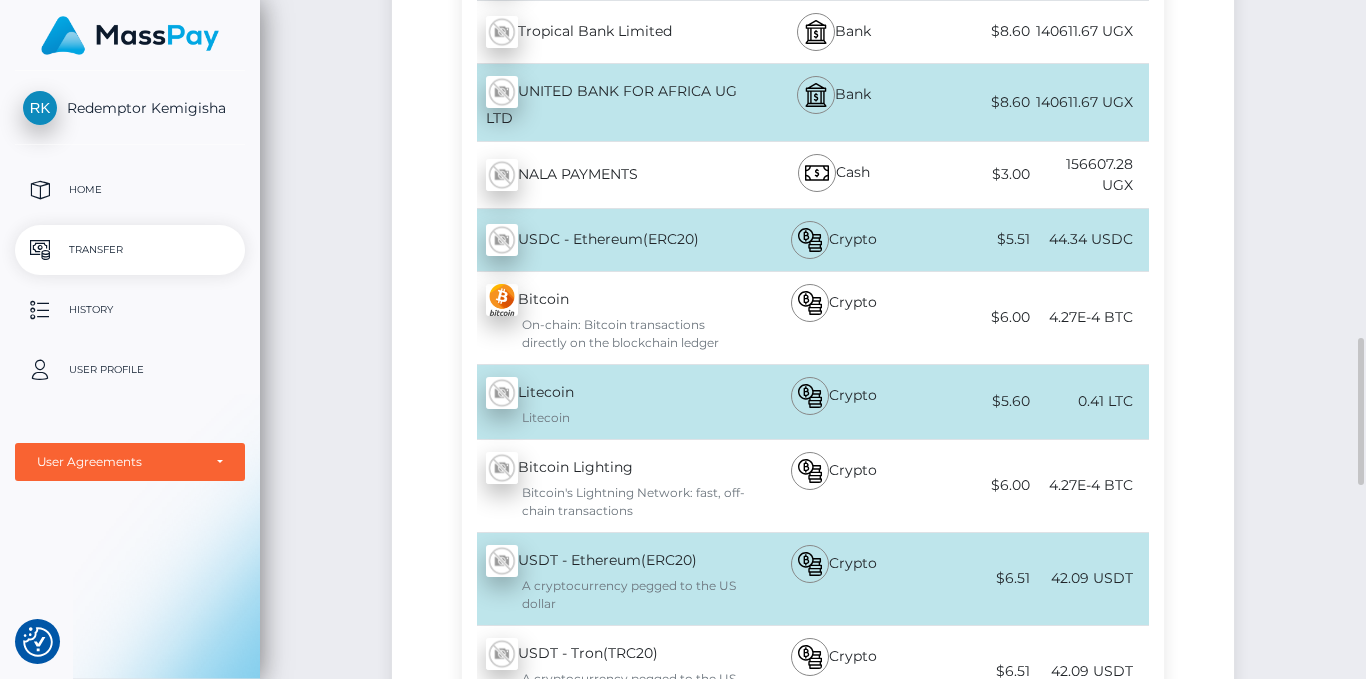 scroll, scrollTop: 1922, scrollLeft: 0, axis: vertical 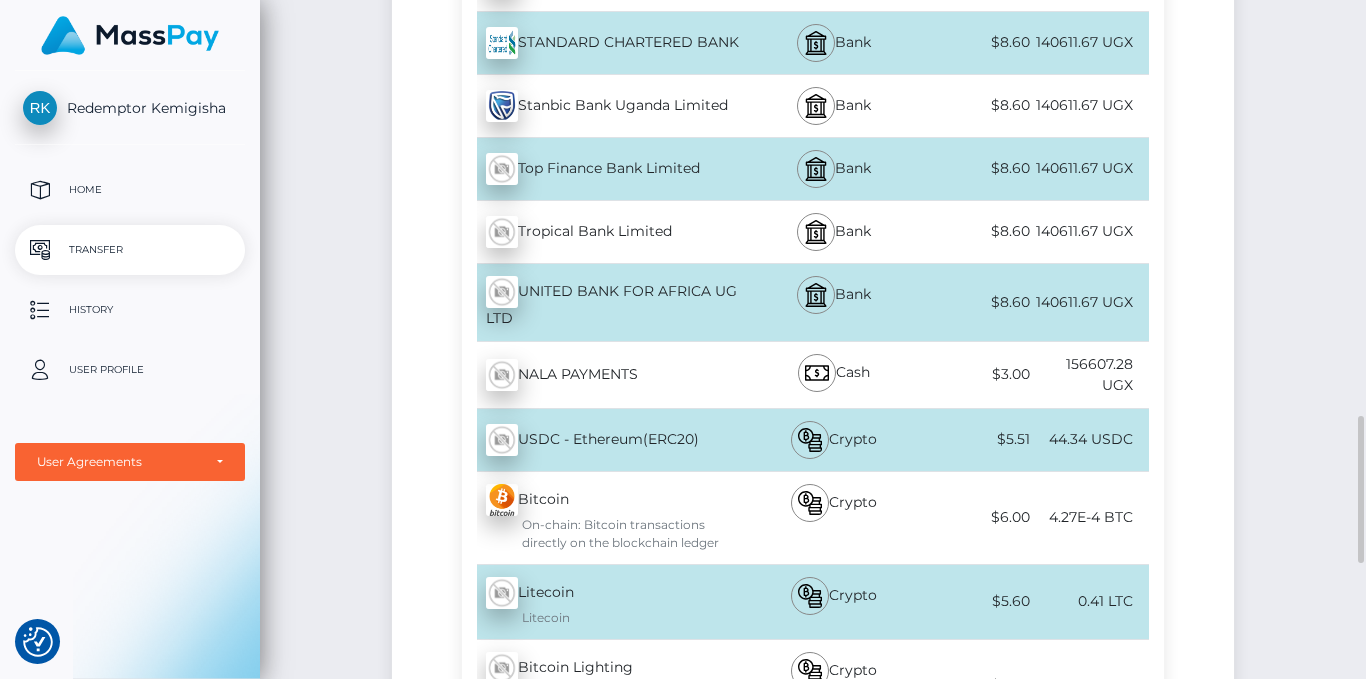 click on "$6.00" at bounding box center [977, 517] 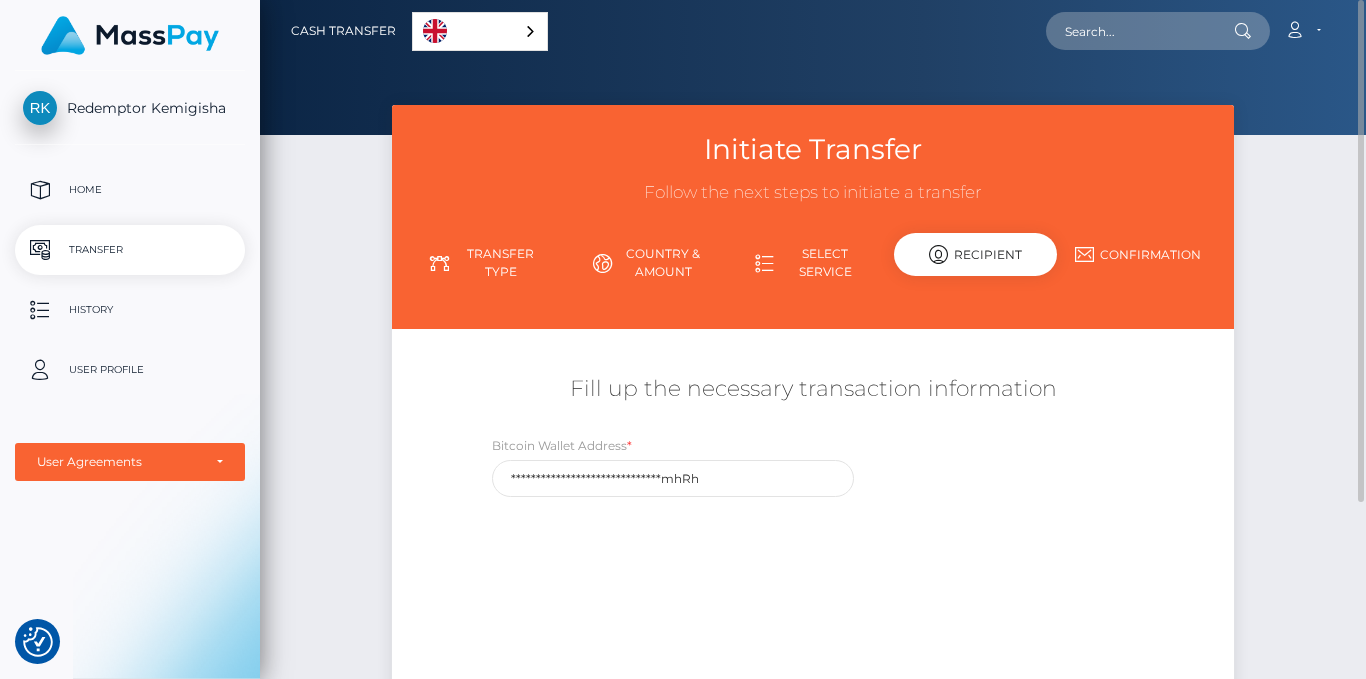 scroll, scrollTop: 239, scrollLeft: 0, axis: vertical 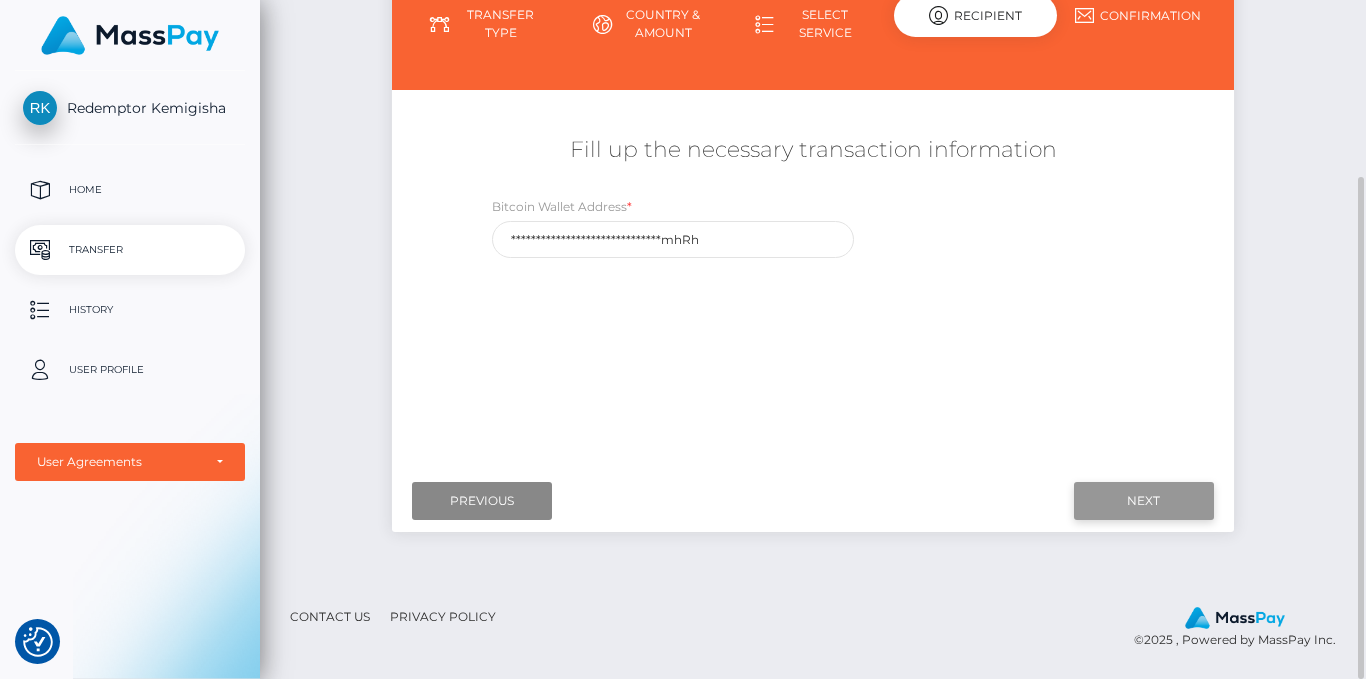 click on "Next" at bounding box center (1144, 501) 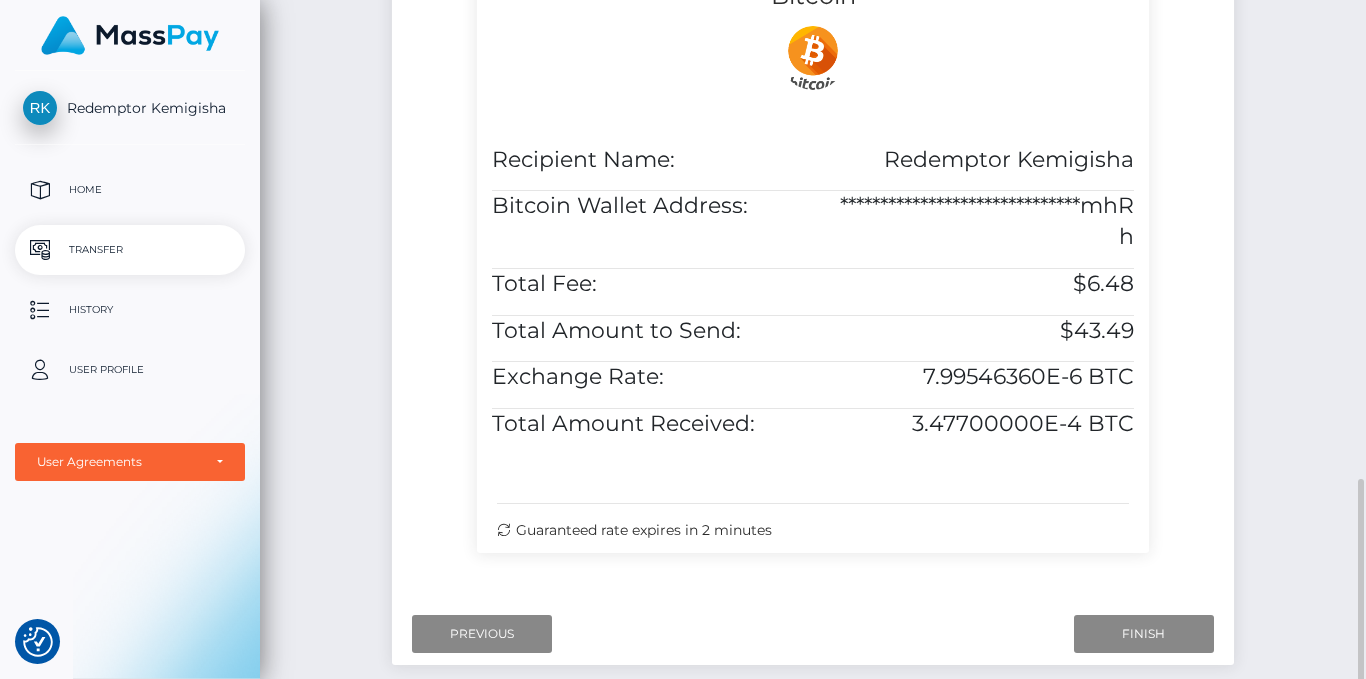 scroll, scrollTop: 692, scrollLeft: 0, axis: vertical 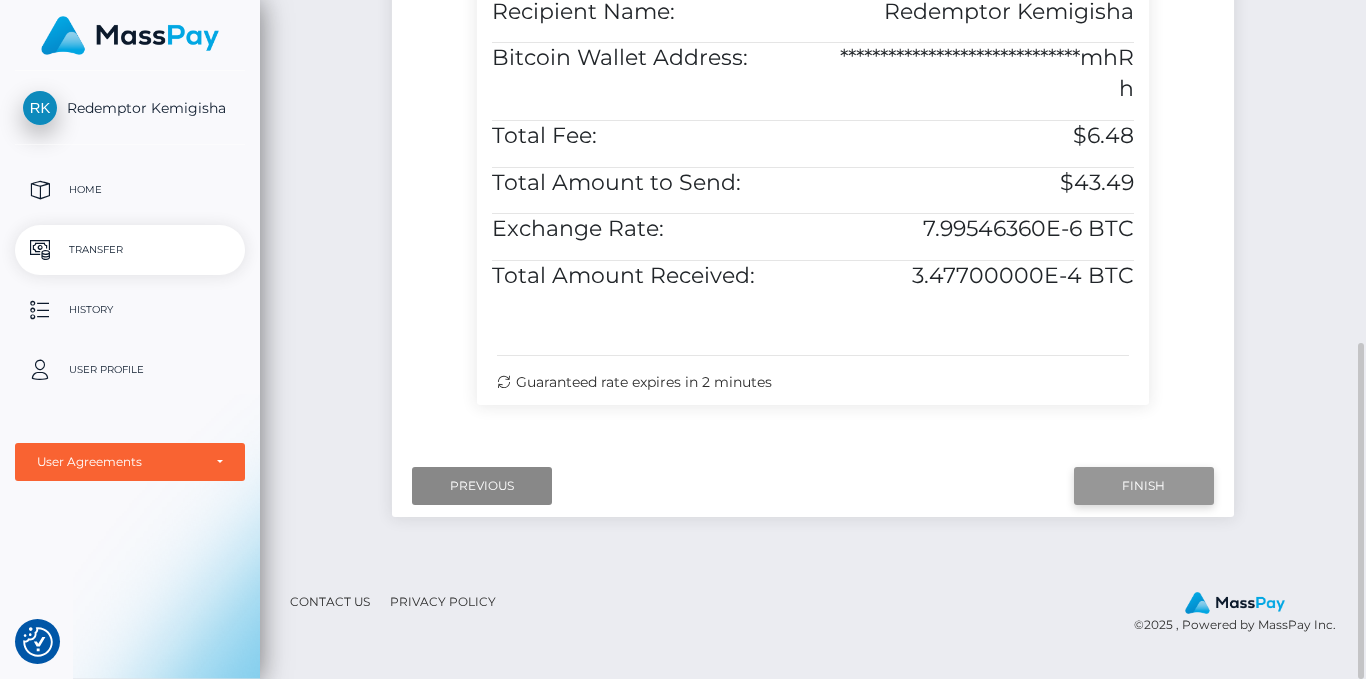 click on "Finish" at bounding box center [1144, 486] 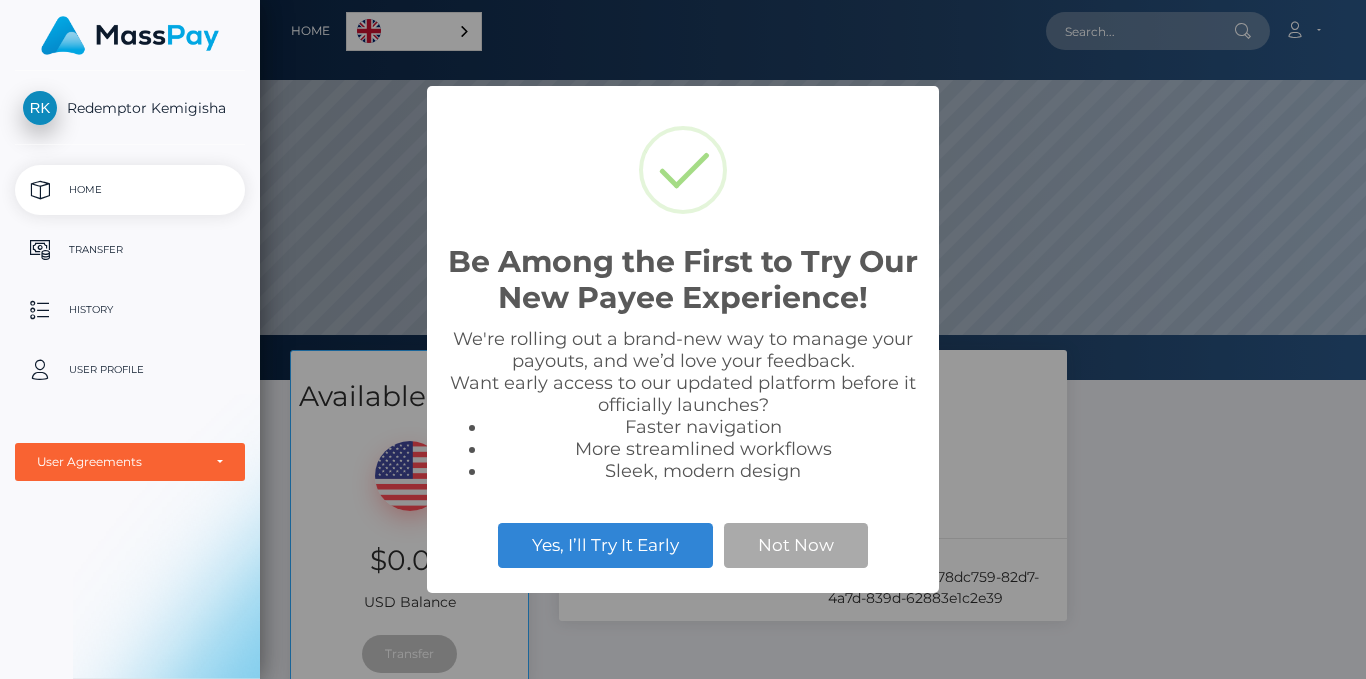 scroll, scrollTop: 0, scrollLeft: 0, axis: both 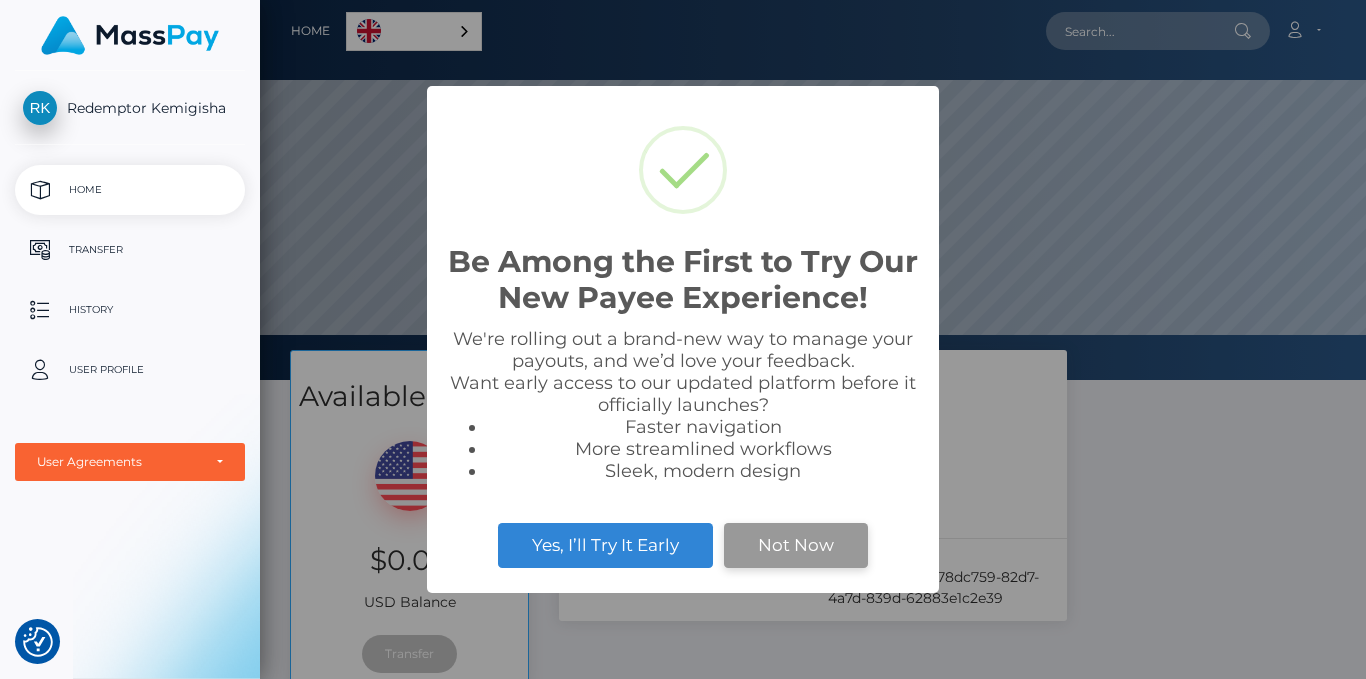 click on "Not Now" at bounding box center (796, 545) 